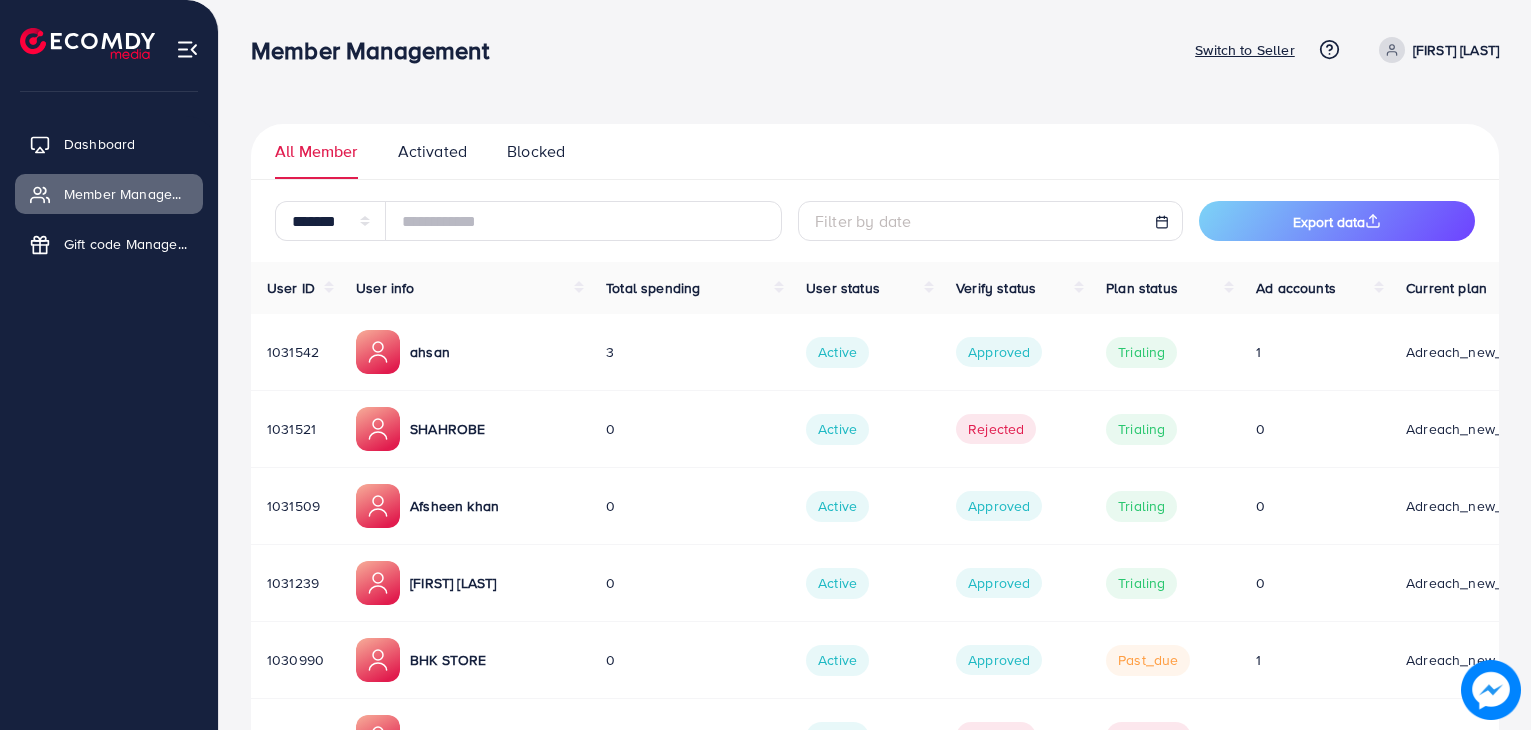 scroll, scrollTop: 0, scrollLeft: 0, axis: both 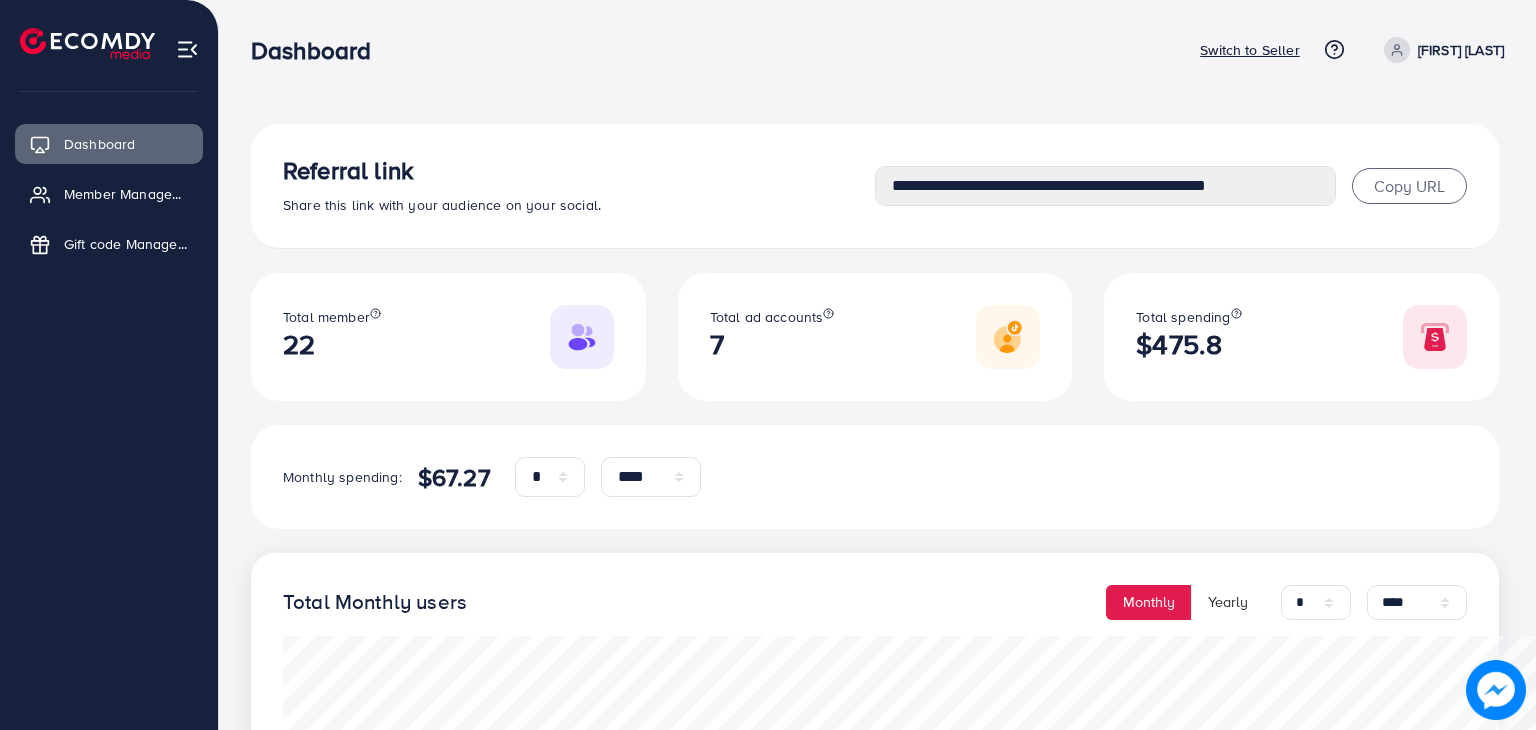 select on "*" 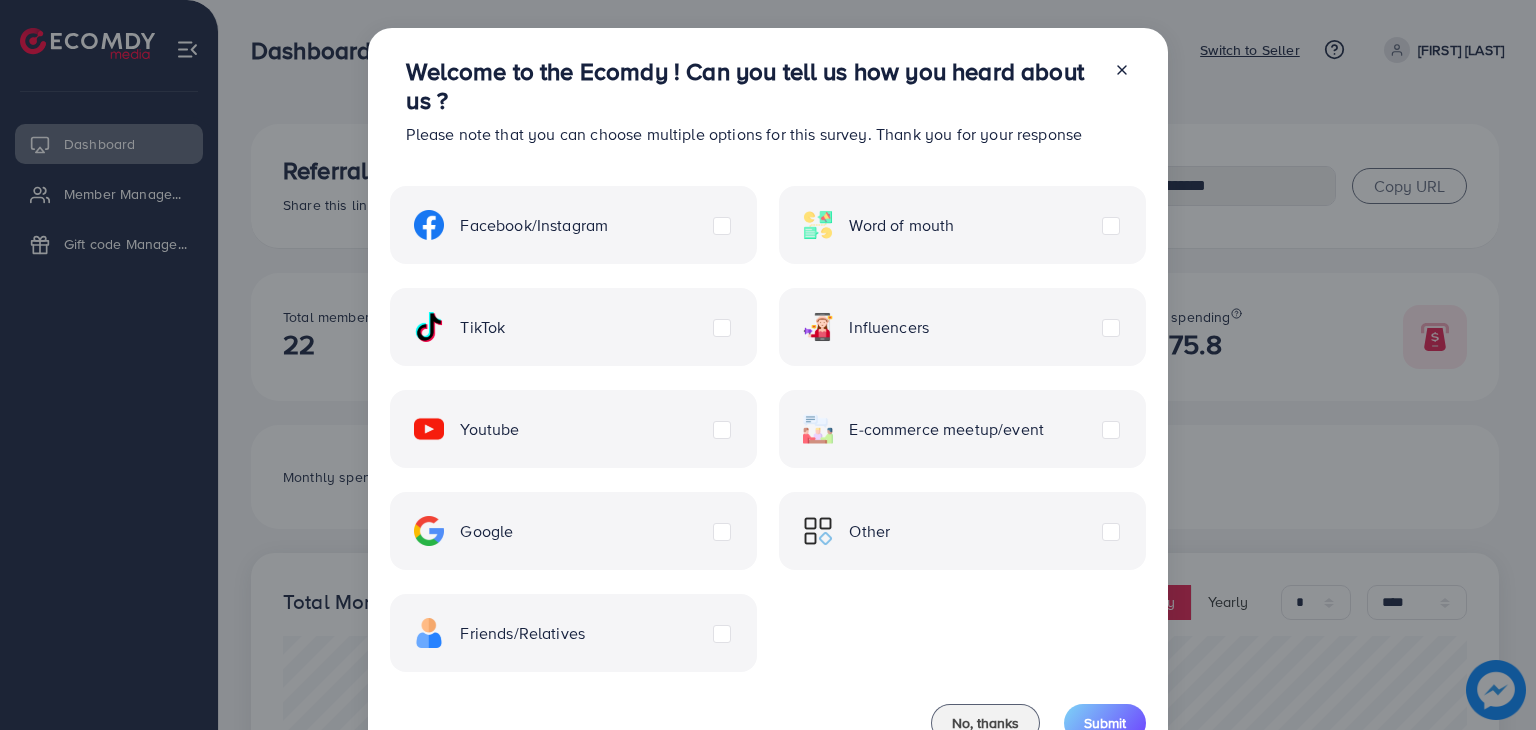 scroll, scrollTop: 0, scrollLeft: 0, axis: both 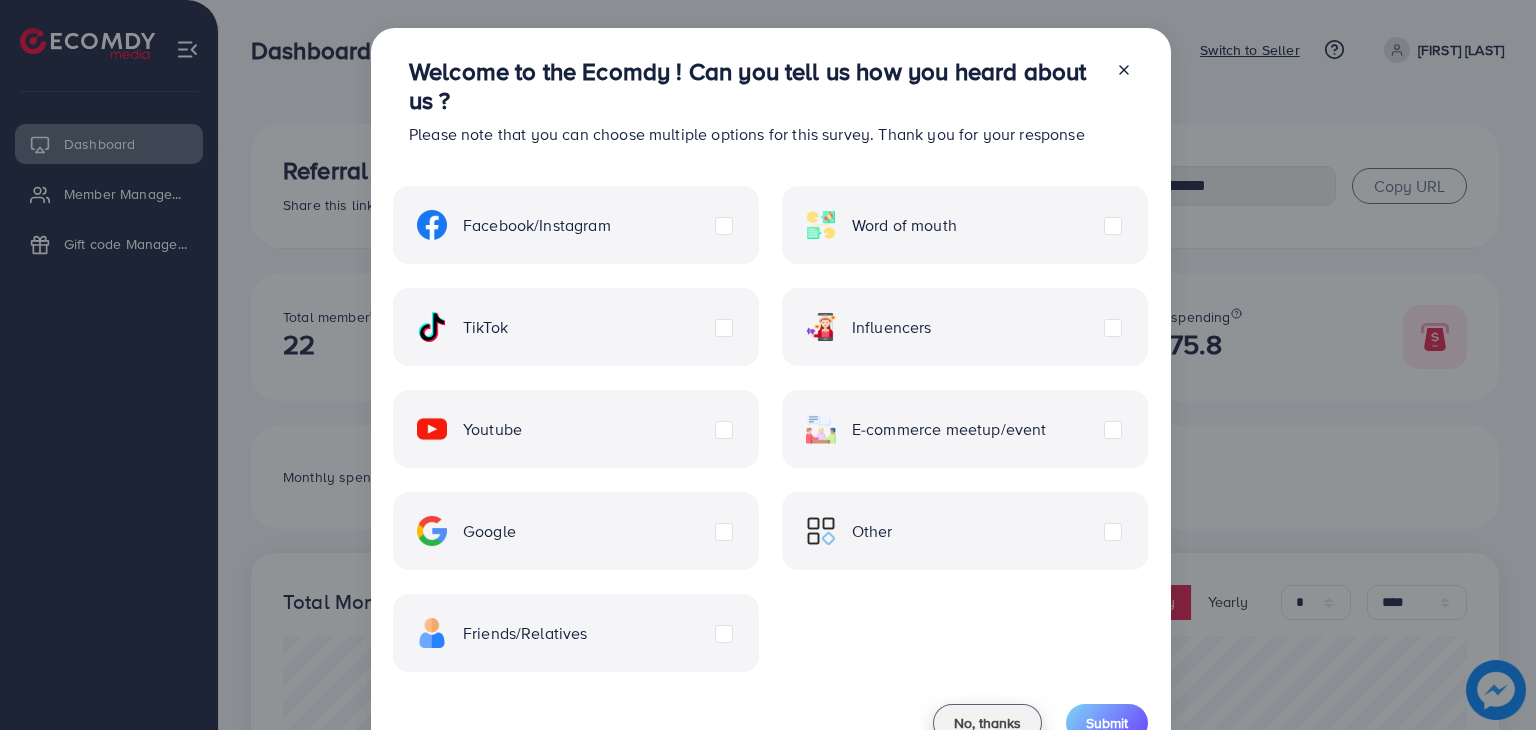 click on "No, thanks" at bounding box center (987, 723) 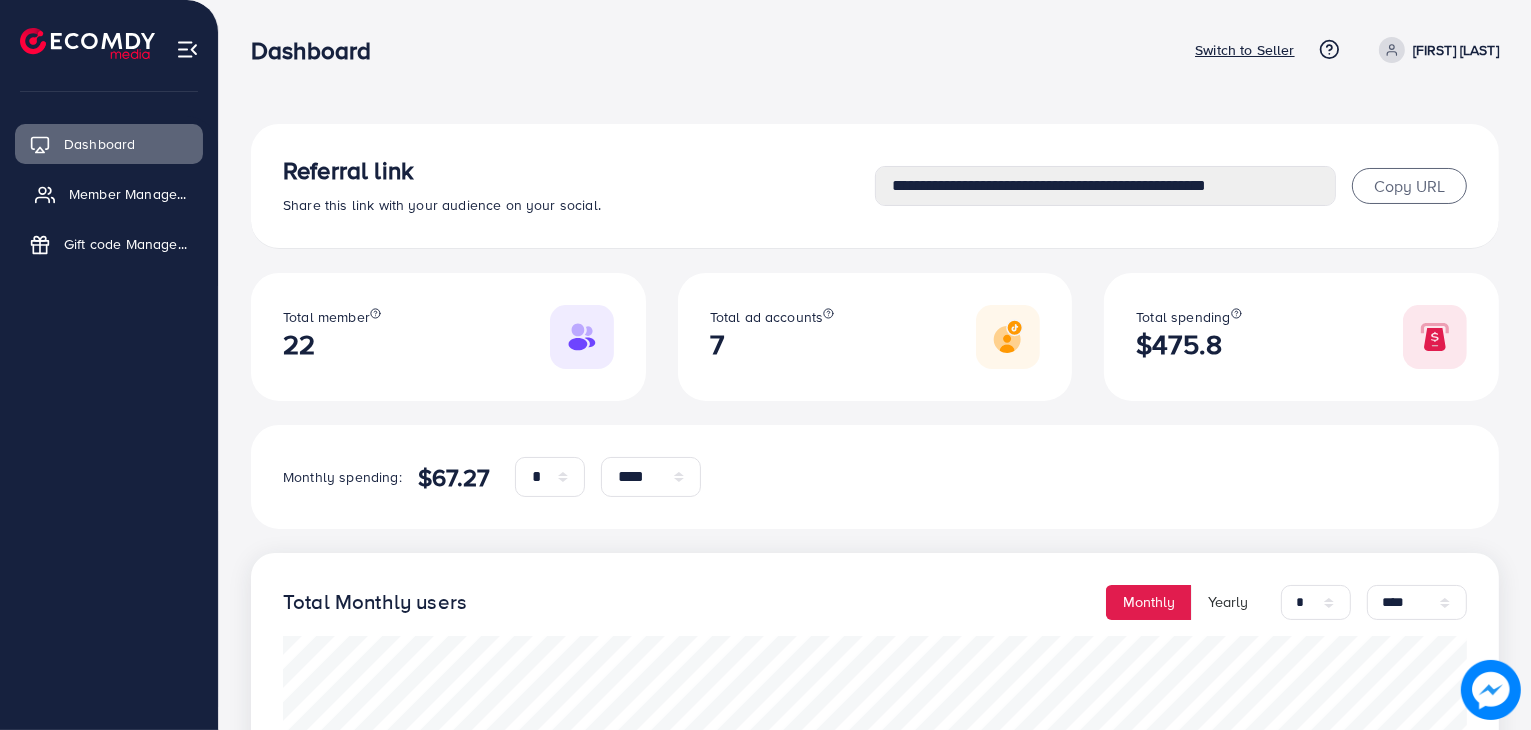 click on "Member Management" at bounding box center [131, 194] 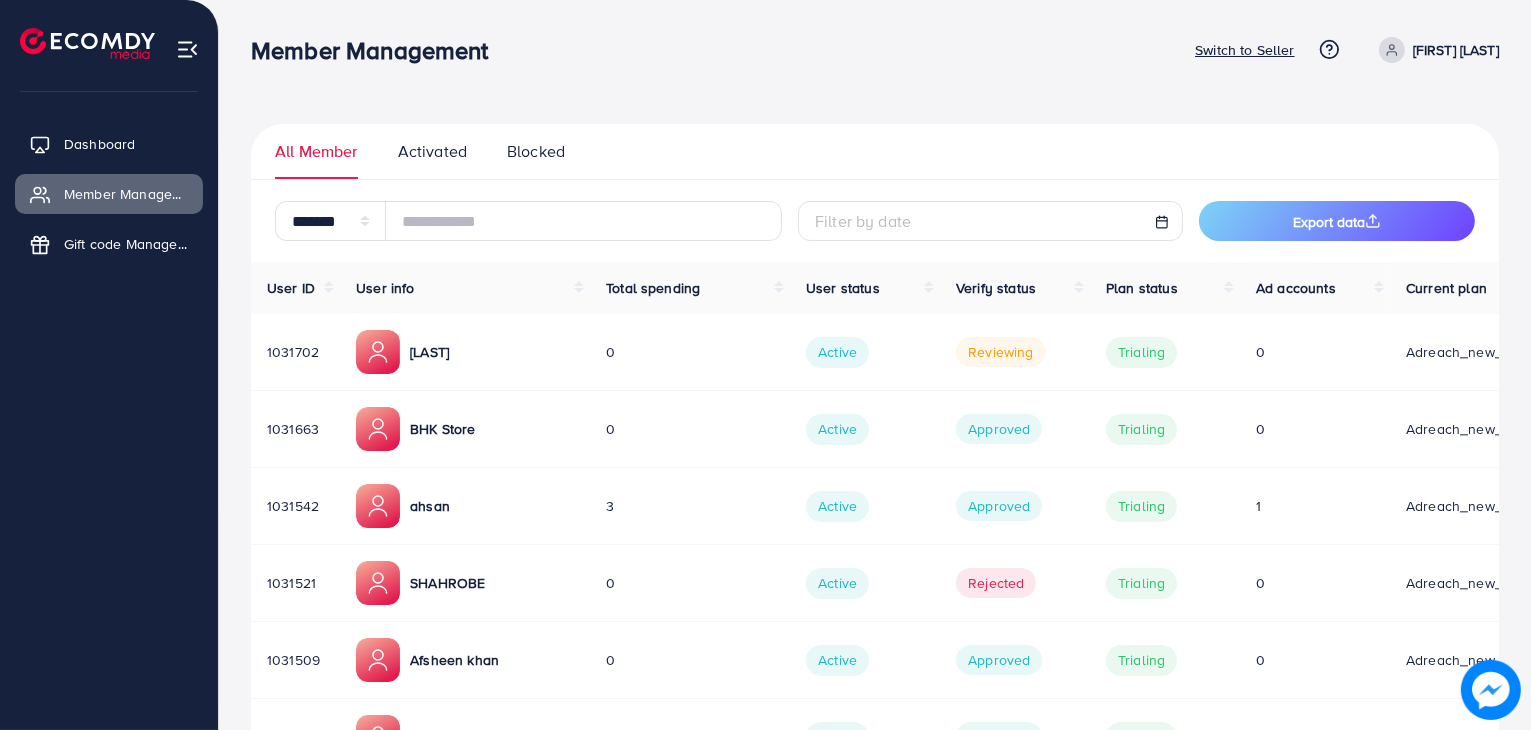 click on "1031663" at bounding box center [293, 429] 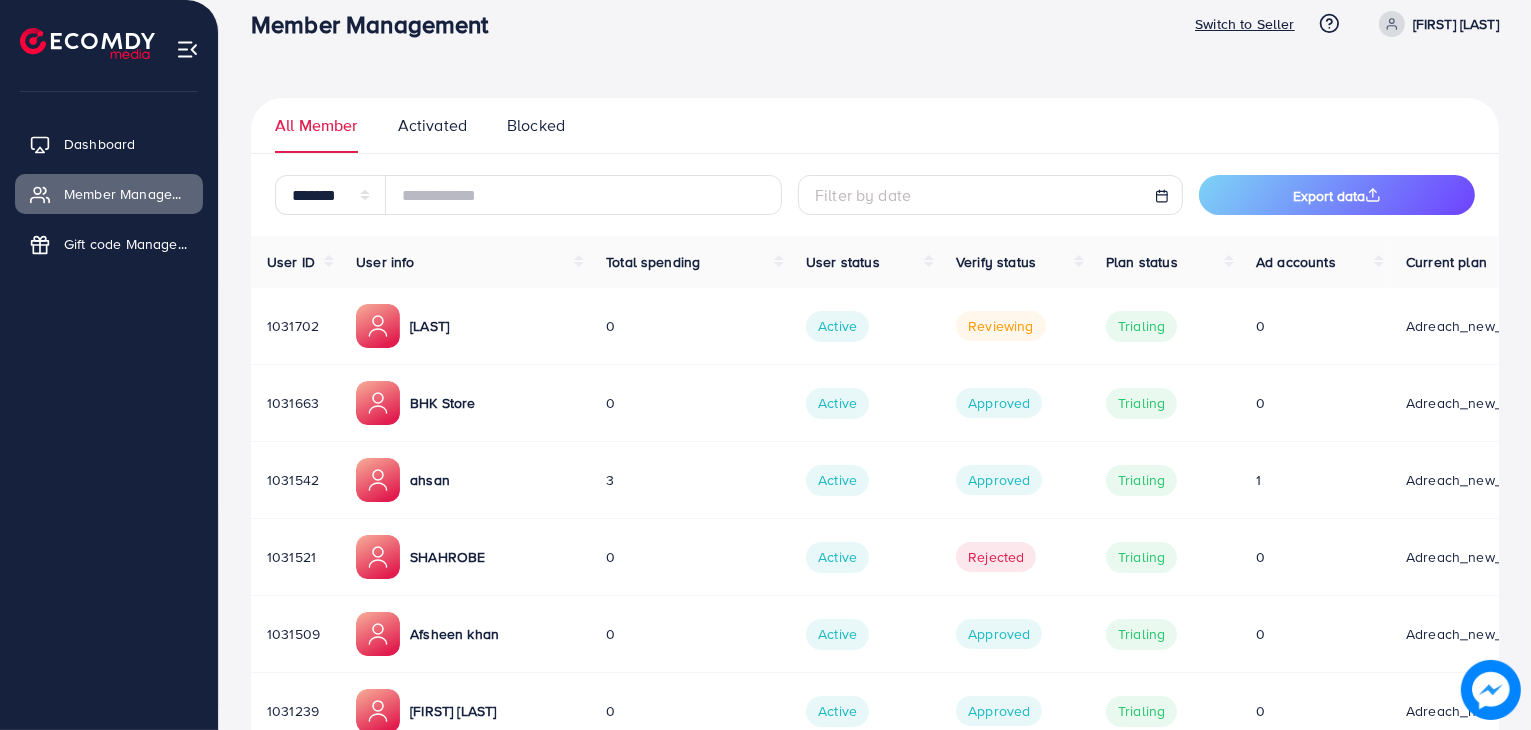 scroll, scrollTop: 0, scrollLeft: 0, axis: both 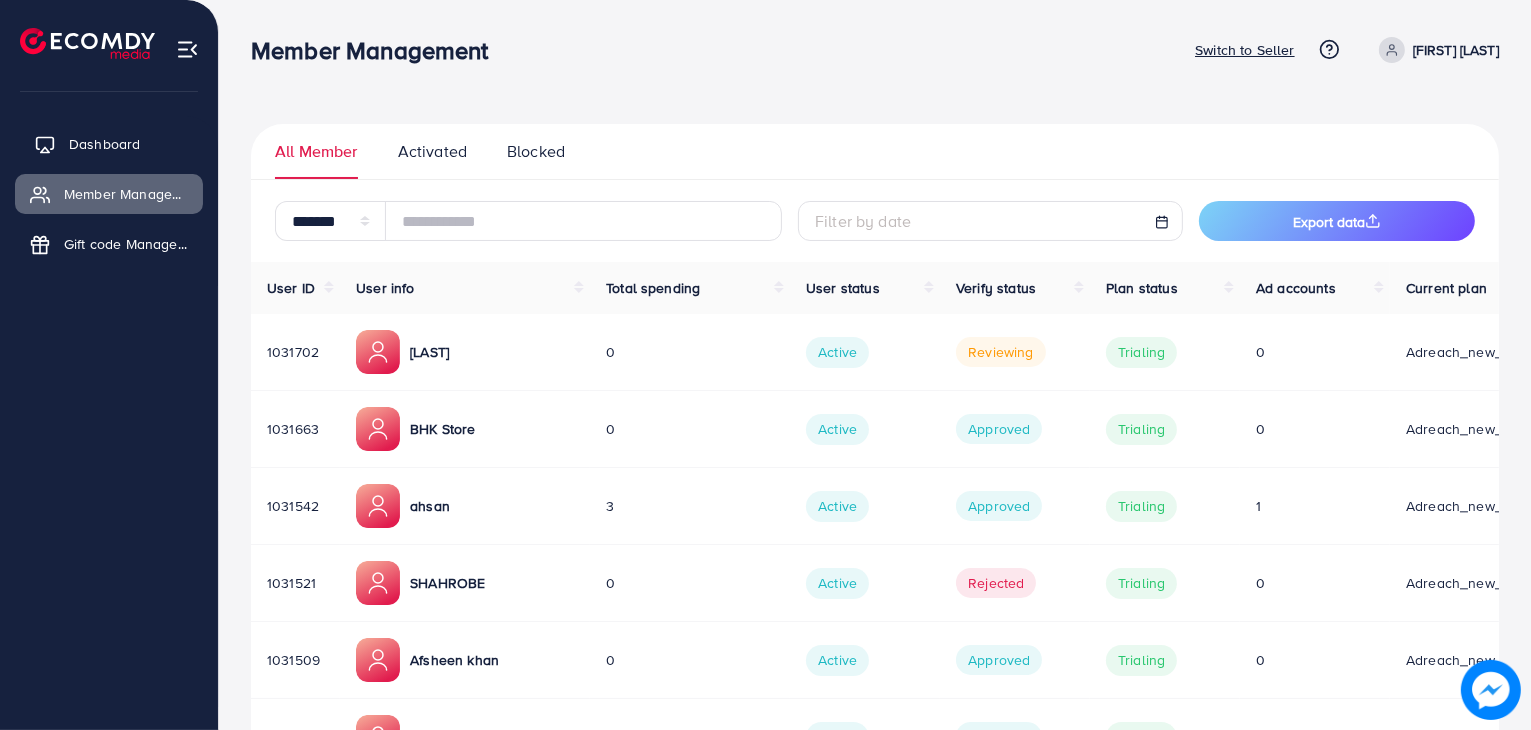 click on "Dashboard" at bounding box center [109, 144] 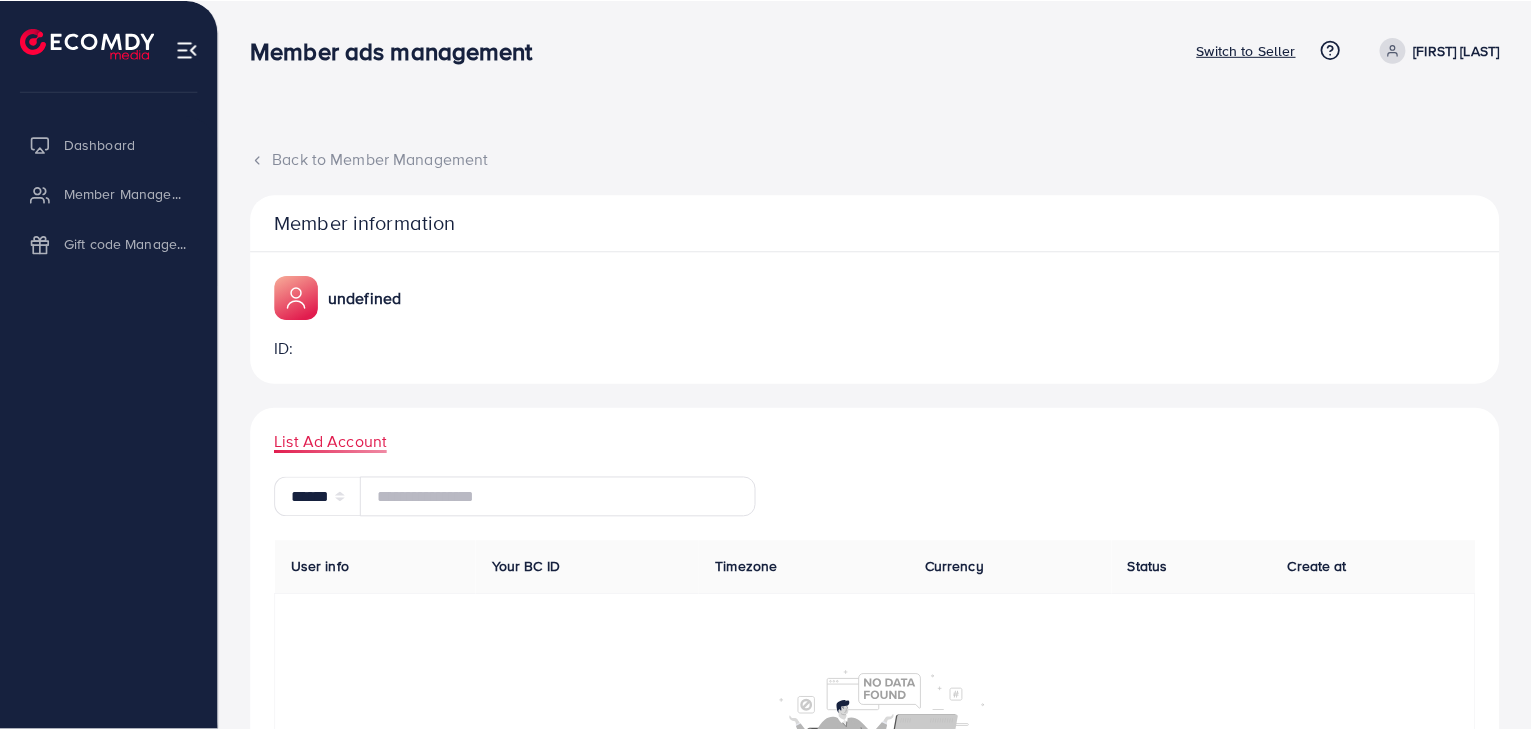 scroll, scrollTop: 0, scrollLeft: 0, axis: both 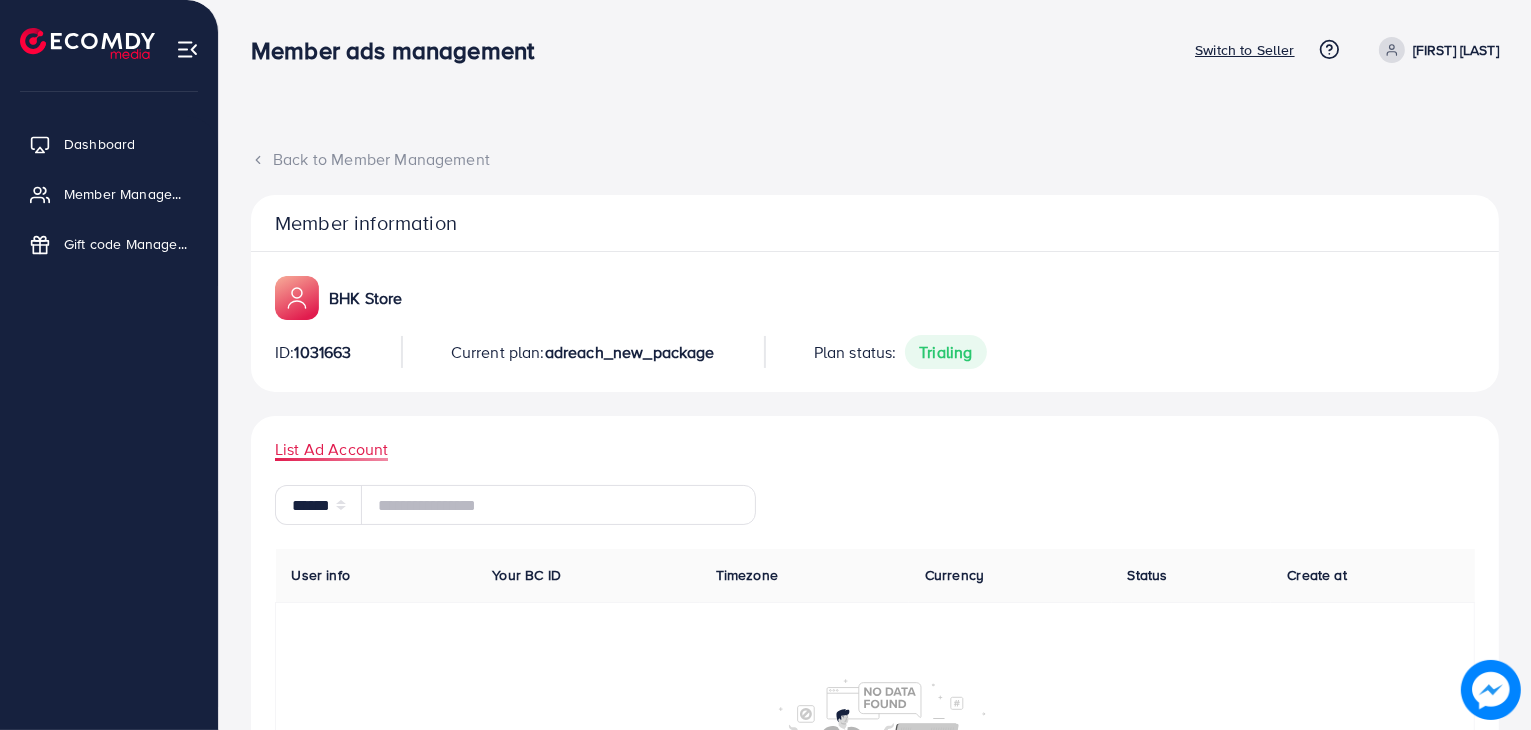 drag, startPoint x: 394, startPoint y: 291, endPoint x: 324, endPoint y: 285, distance: 70.256676 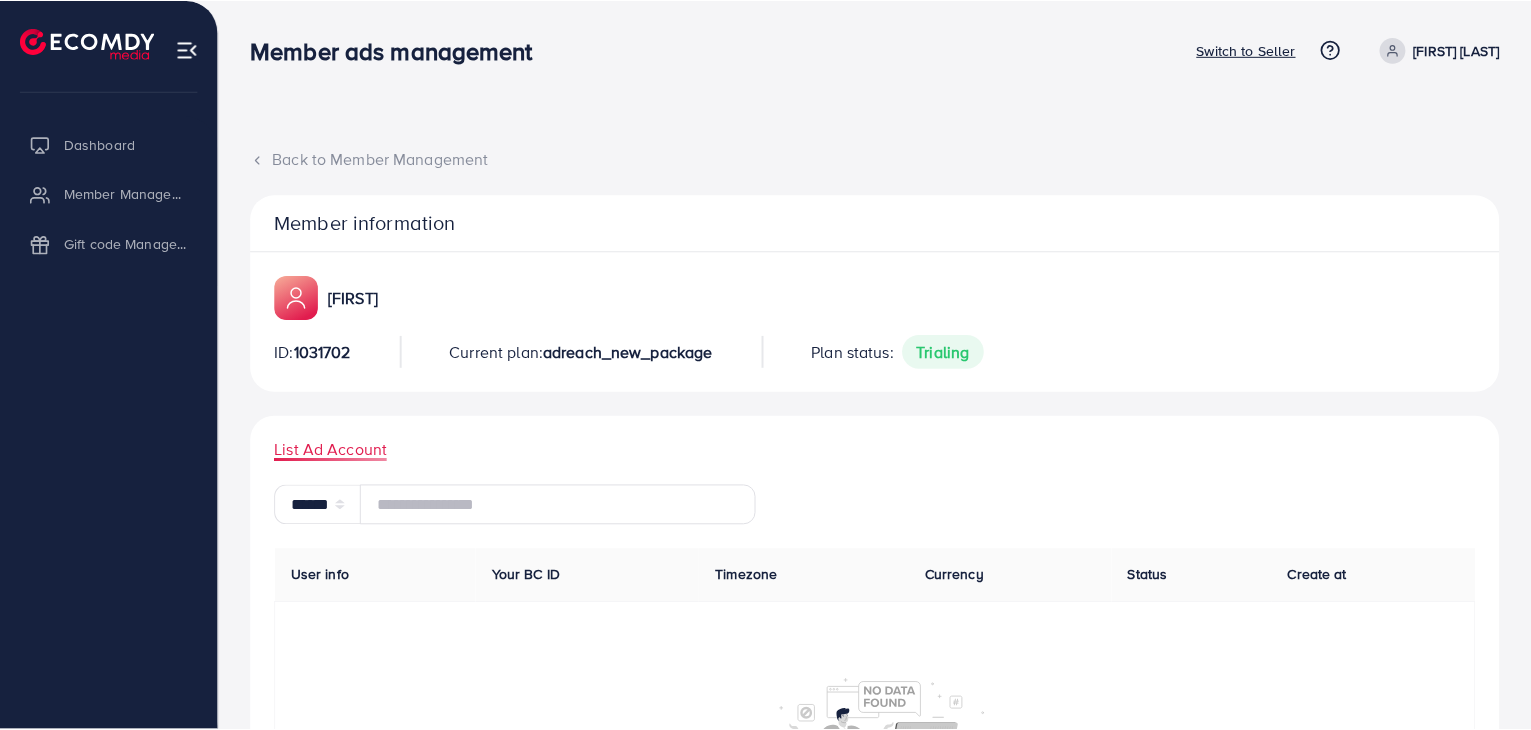 scroll, scrollTop: 0, scrollLeft: 0, axis: both 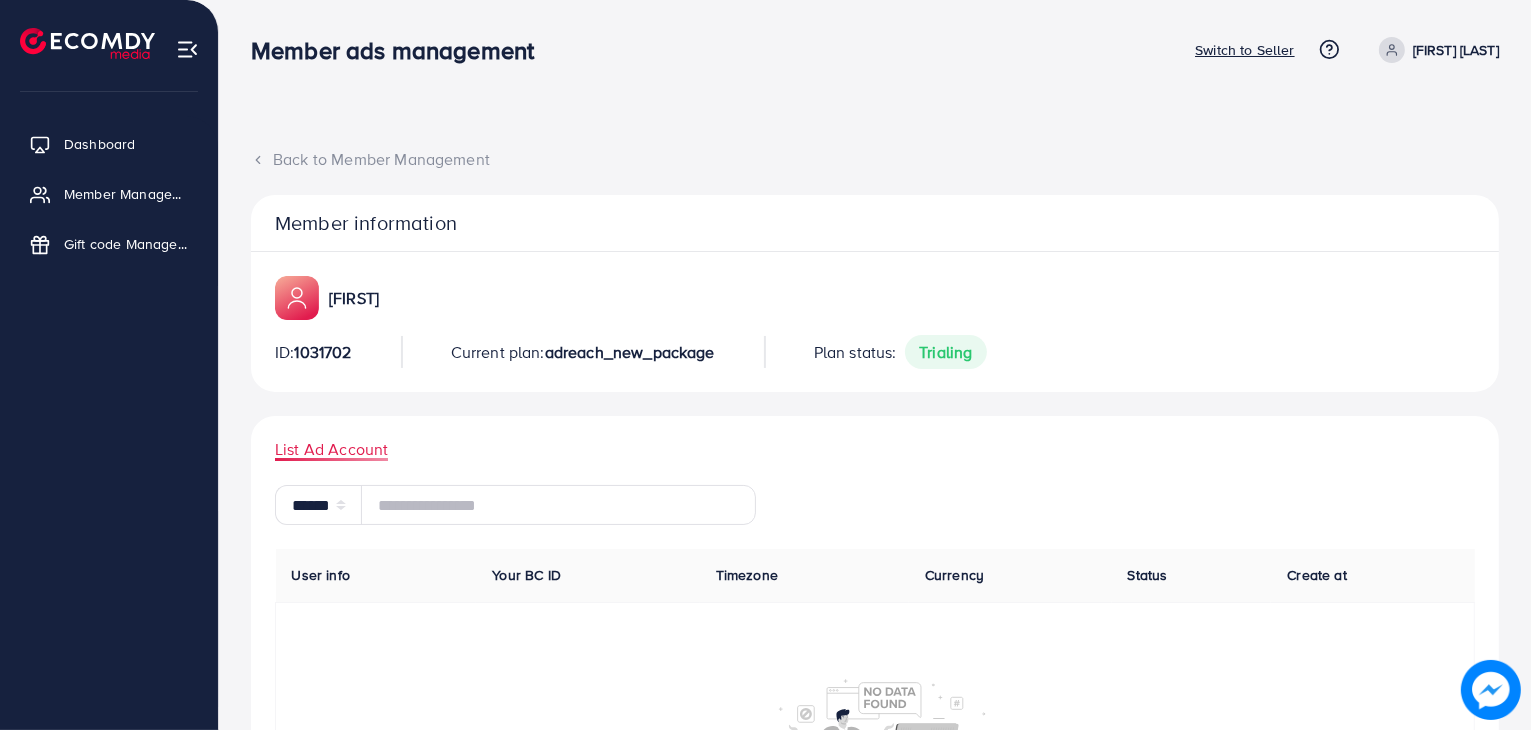 drag, startPoint x: 396, startPoint y: 301, endPoint x: 328, endPoint y: 298, distance: 68.06615 